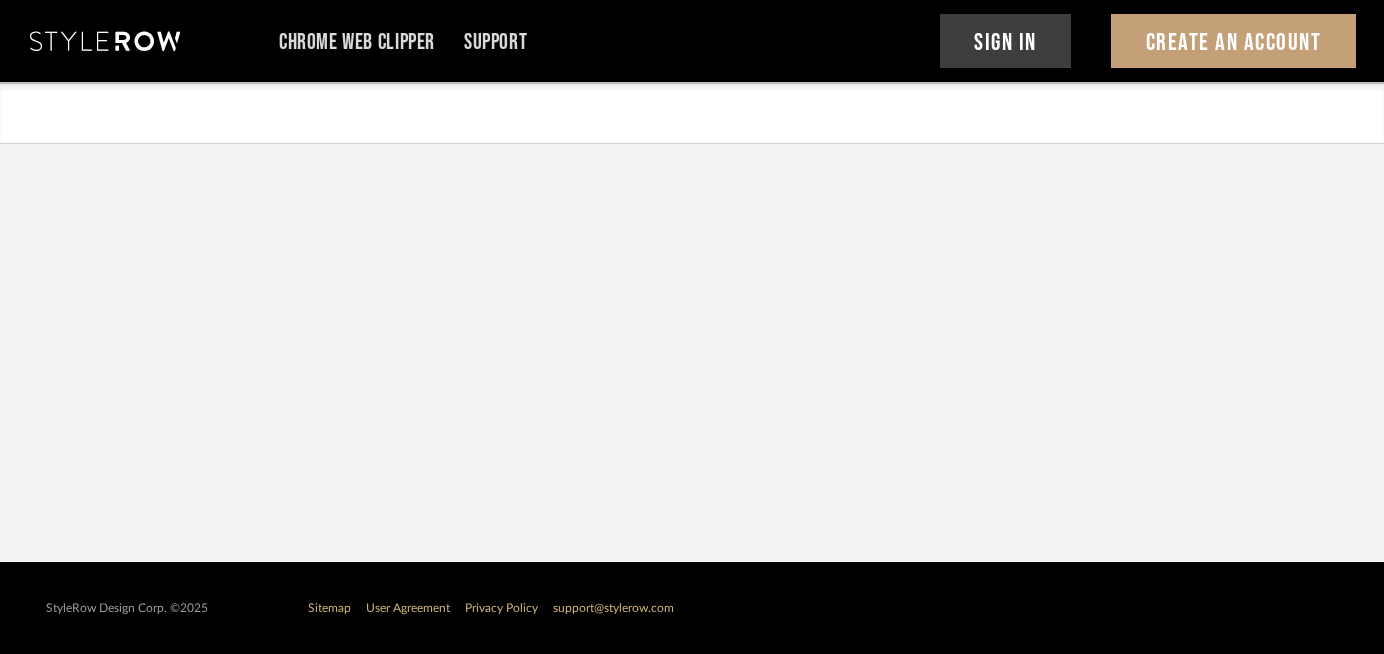 scroll, scrollTop: 0, scrollLeft: 0, axis: both 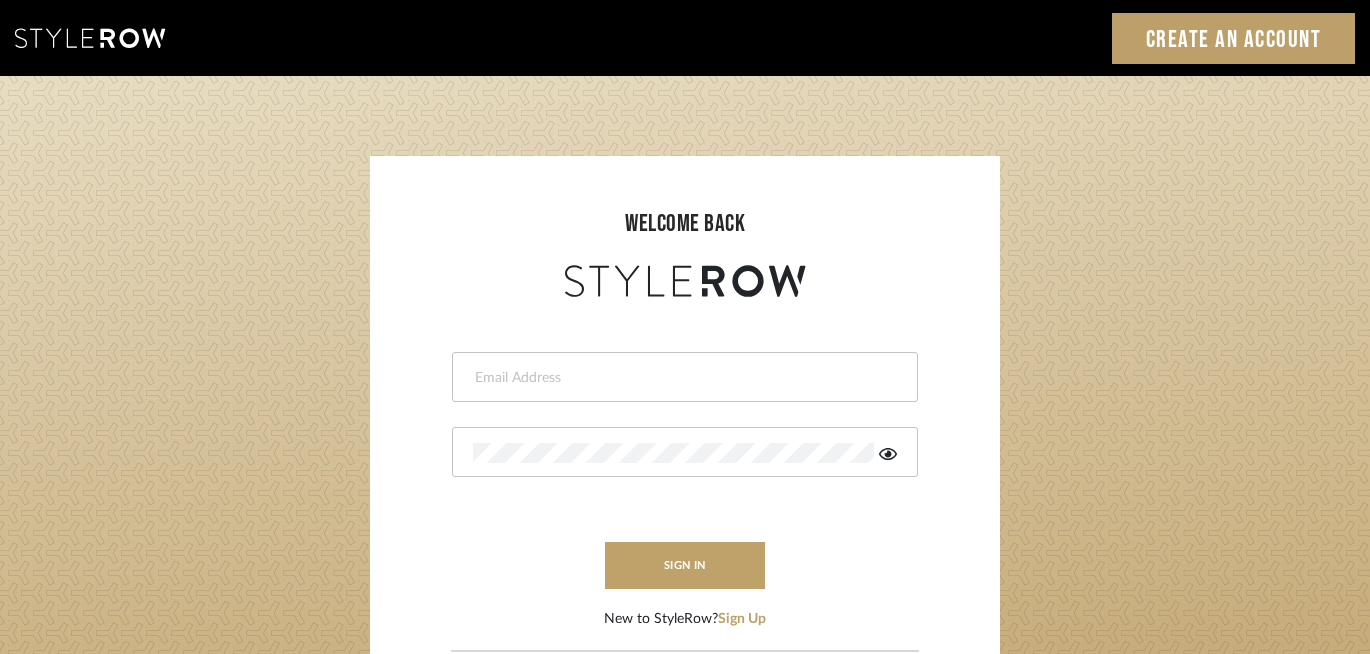 click at bounding box center (685, 377) 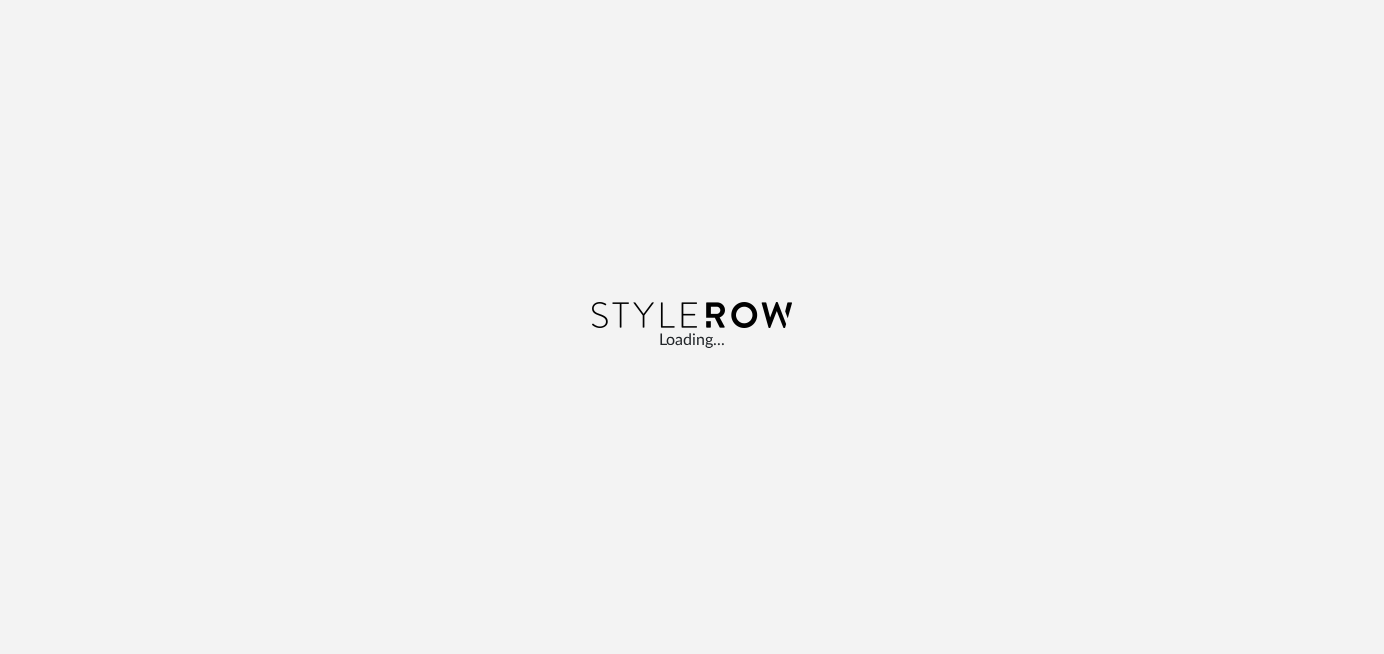 scroll, scrollTop: 0, scrollLeft: 0, axis: both 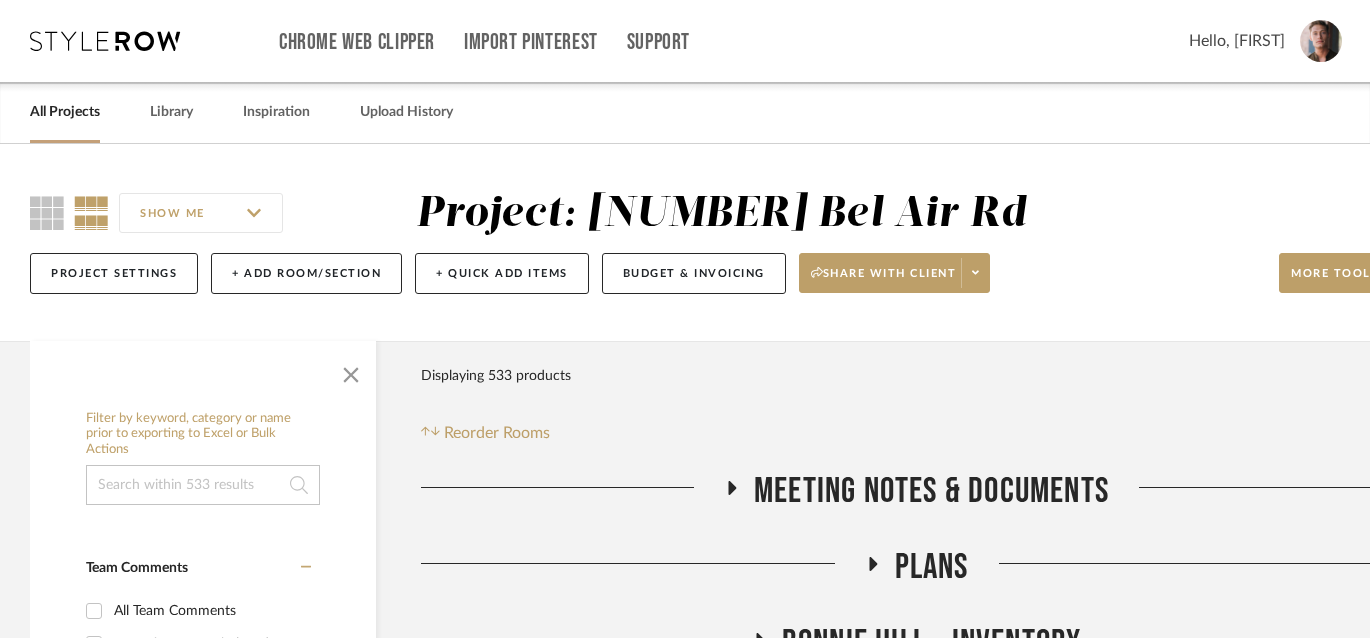 click on "All Projects" at bounding box center (65, 112) 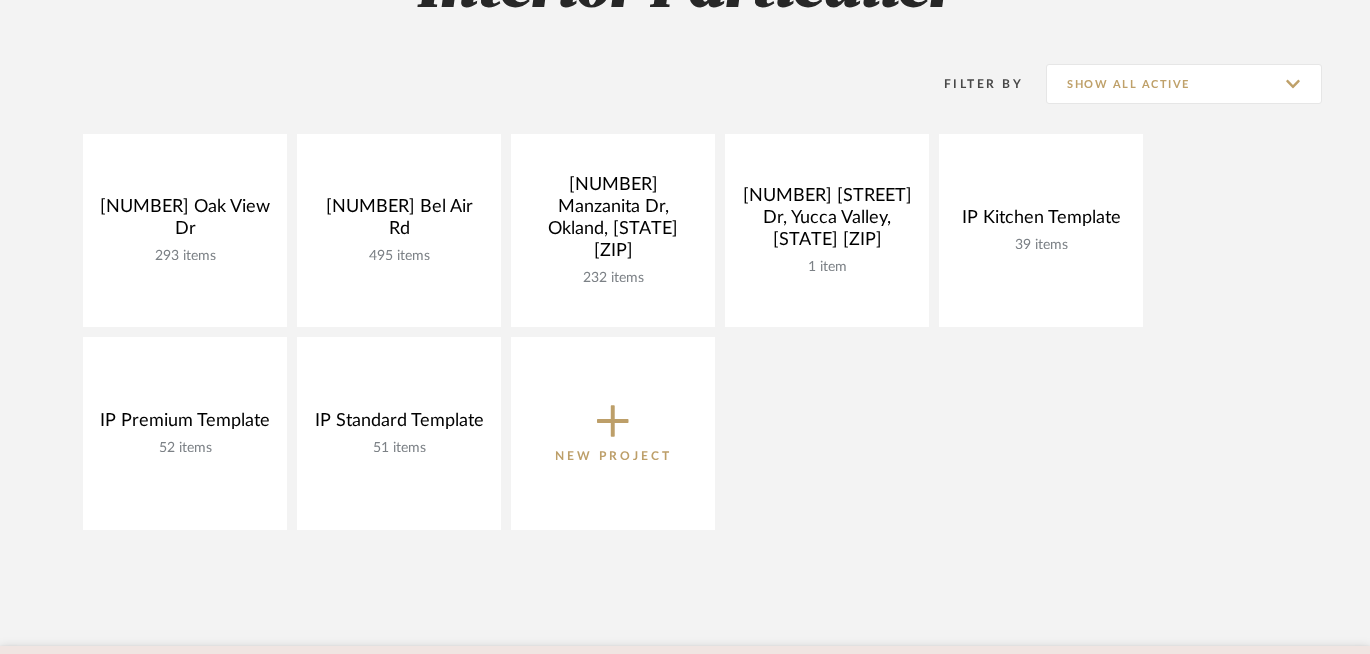scroll, scrollTop: 365, scrollLeft: 0, axis: vertical 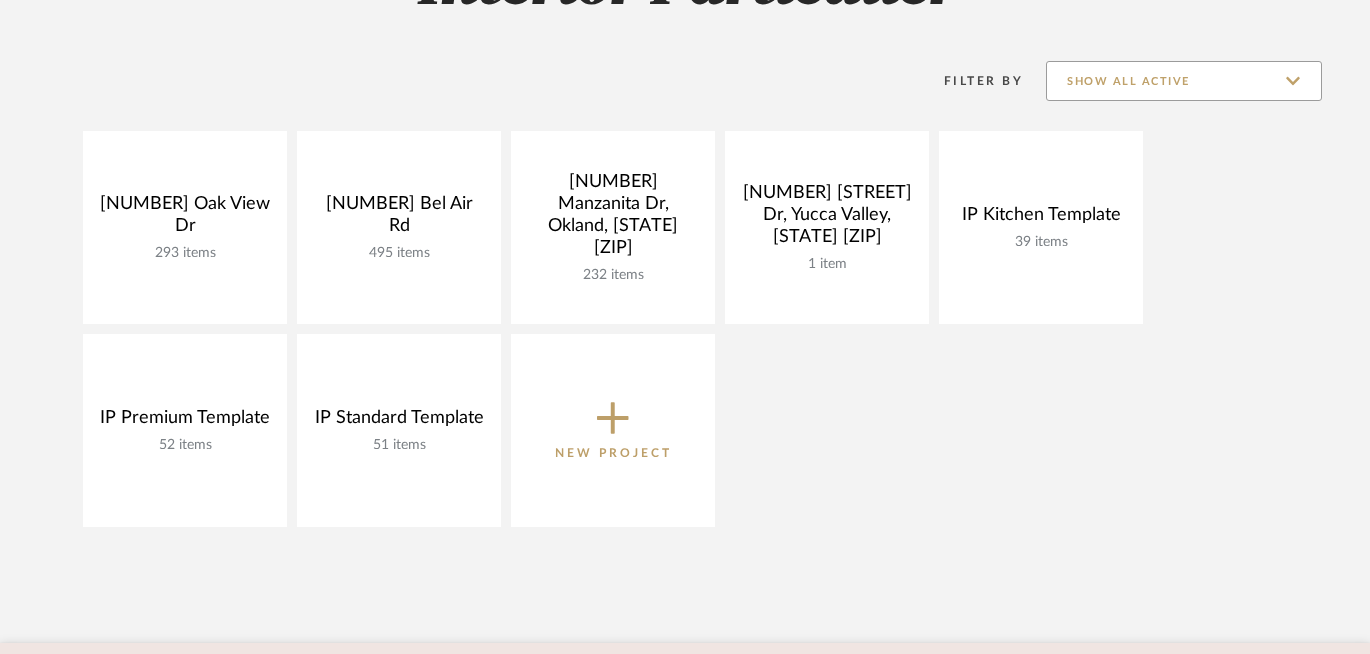 click on "Show All Active" at bounding box center (1184, 81) 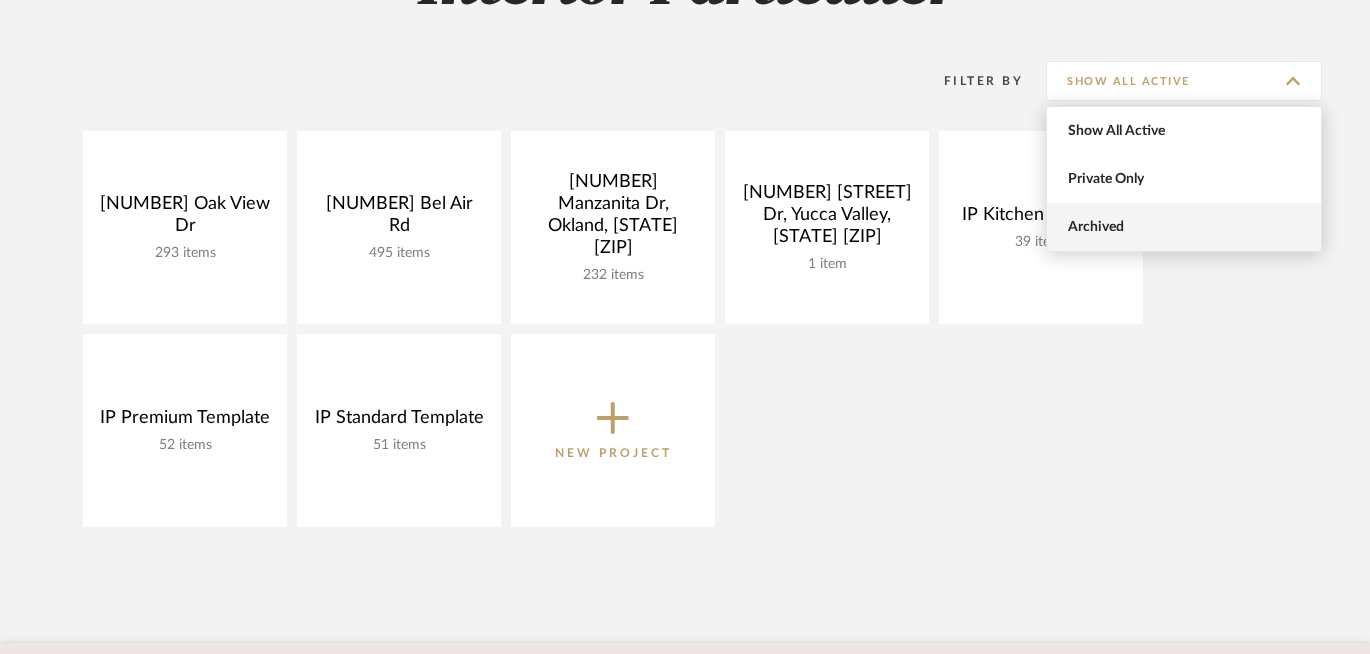 click on "Archived" at bounding box center [1186, 227] 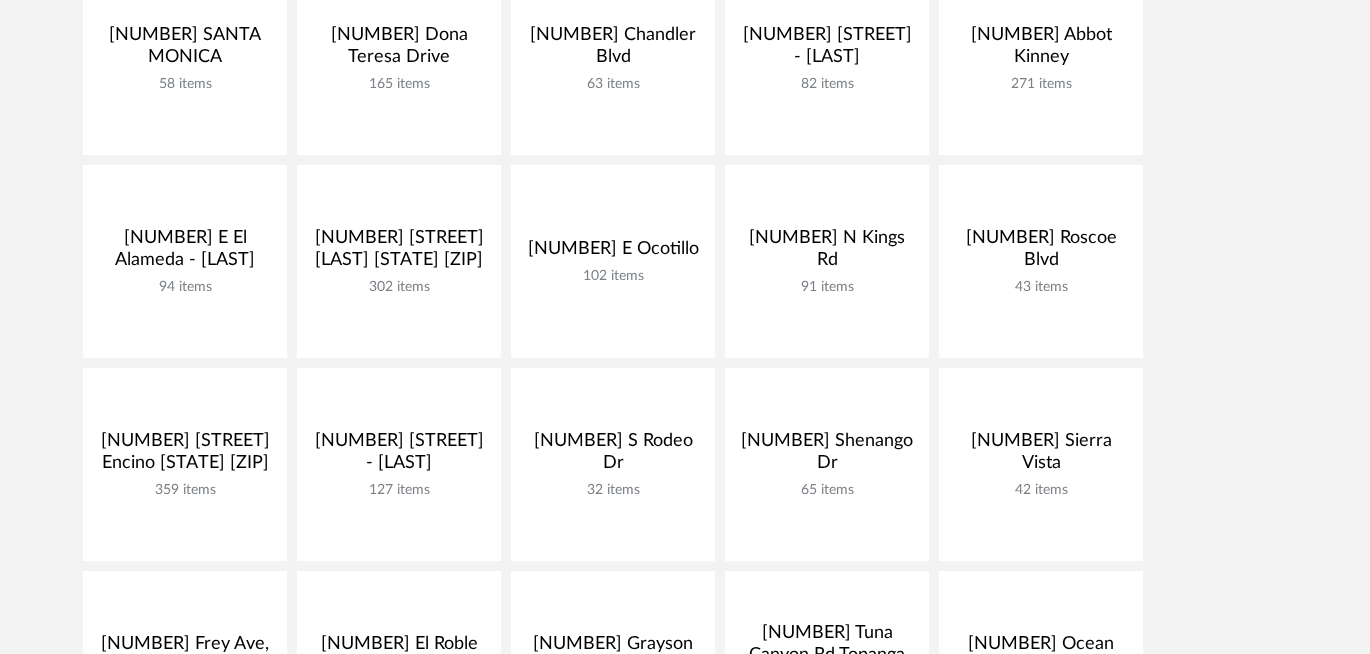 scroll, scrollTop: 477, scrollLeft: 0, axis: vertical 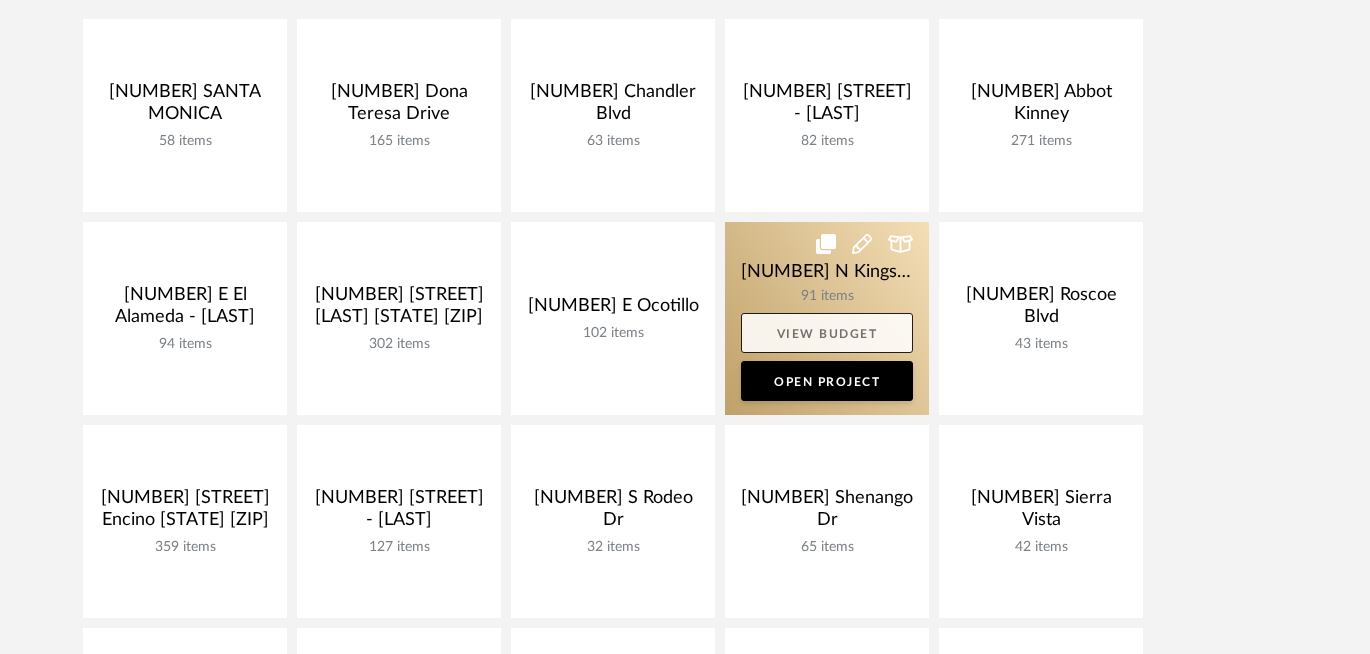 click on "View Budget" at bounding box center (827, 333) 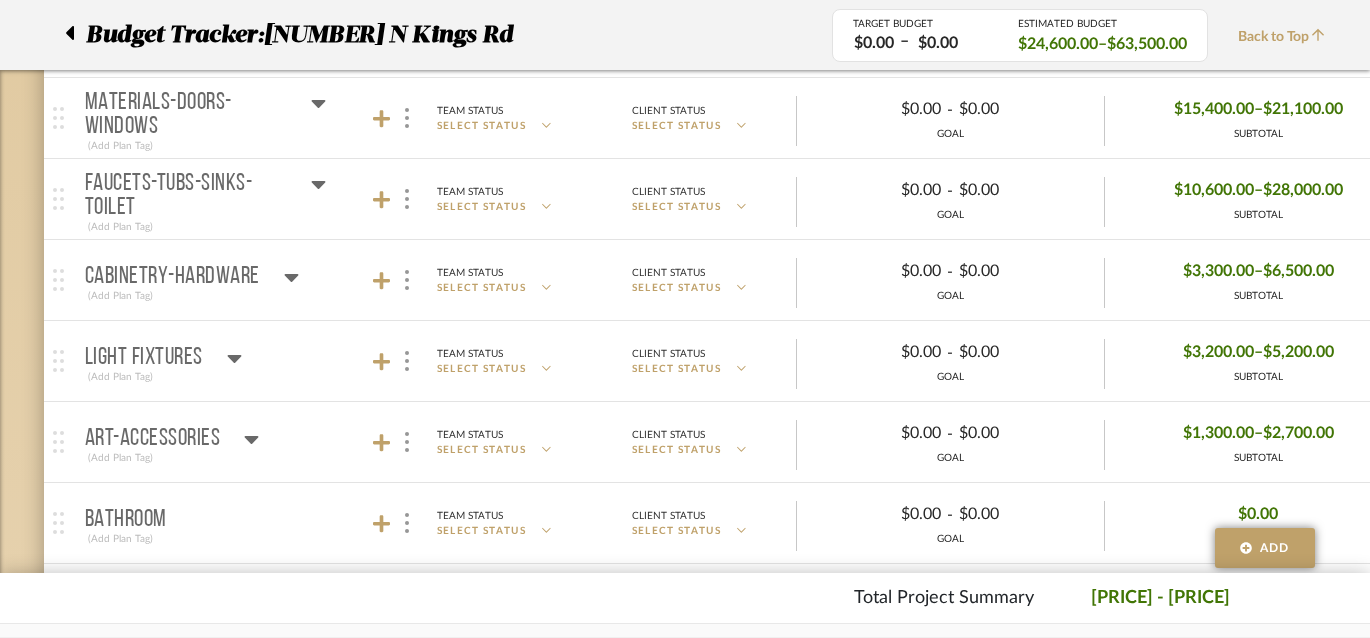 click at bounding box center (75, 35) 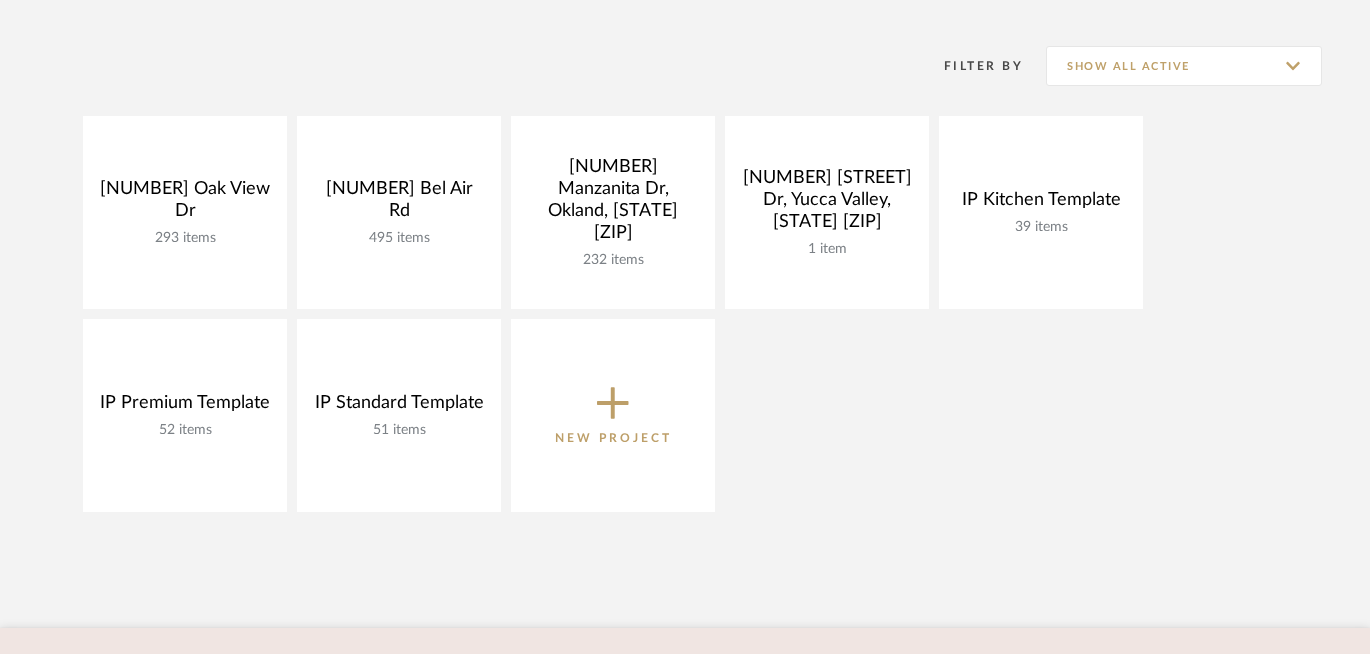 scroll, scrollTop: 382, scrollLeft: 0, axis: vertical 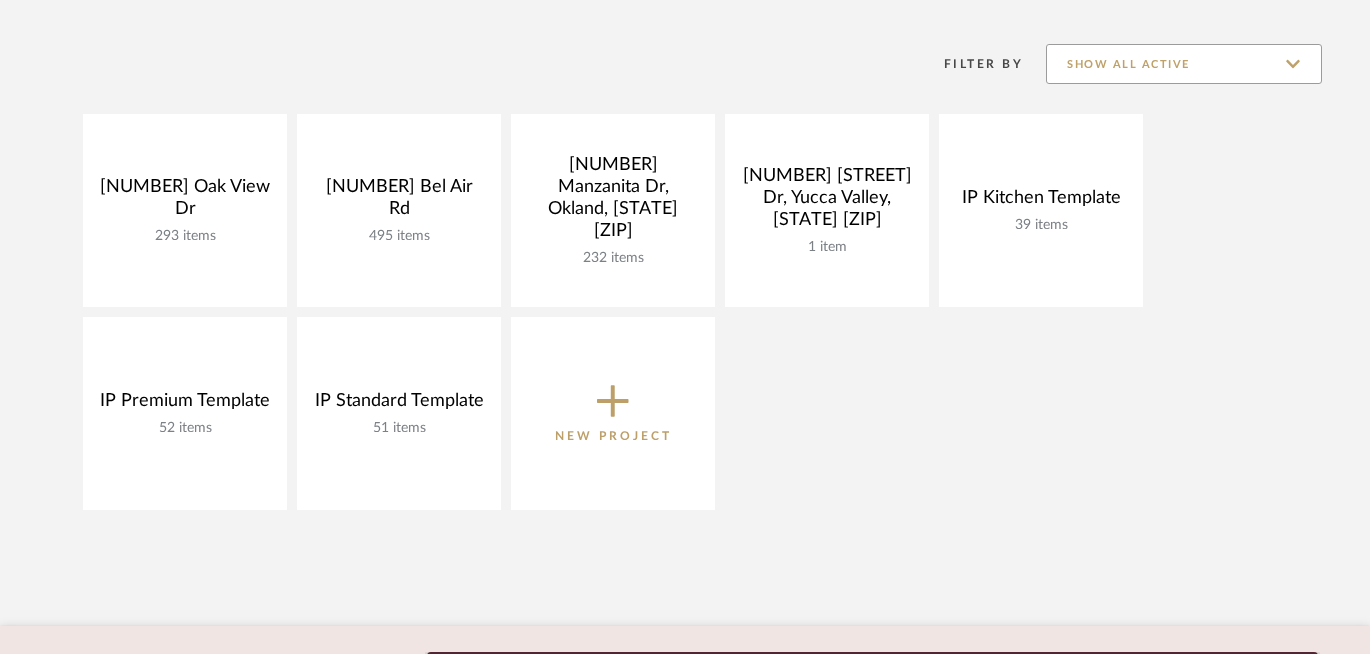 click on "Show All Active" at bounding box center (1184, 64) 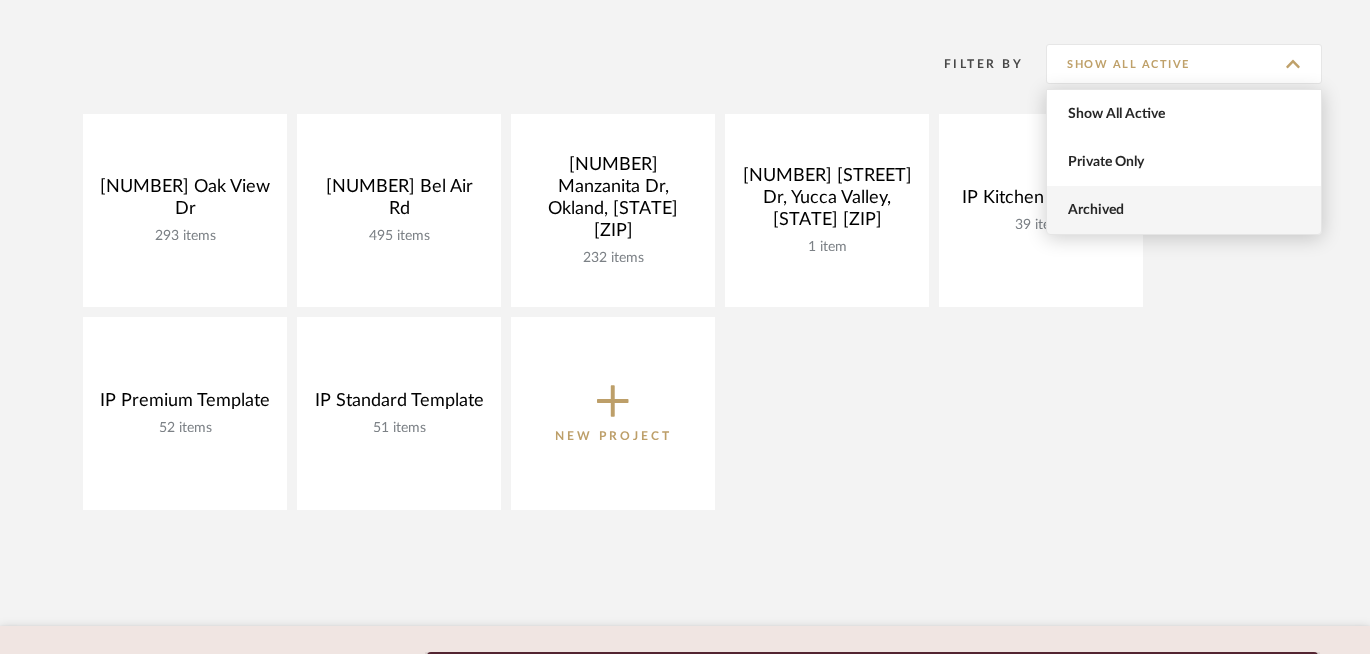 click on "Archived" at bounding box center [1186, 210] 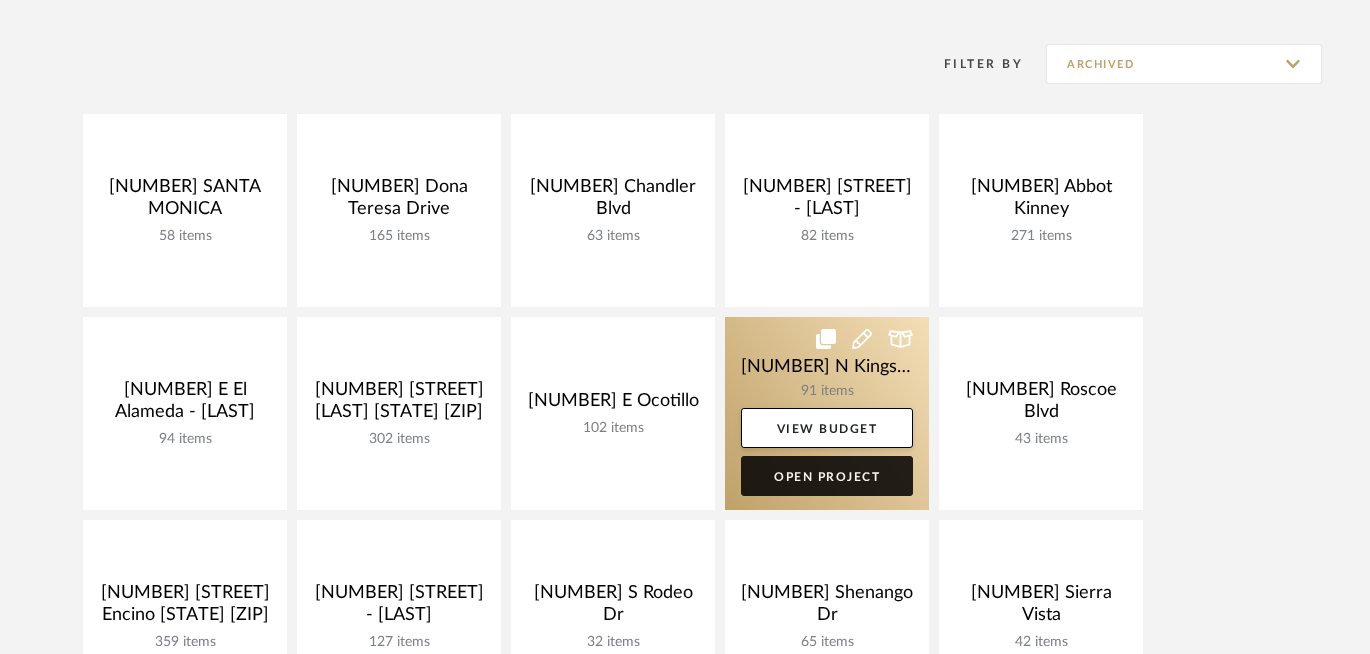 click on "Open Project" at bounding box center [827, 476] 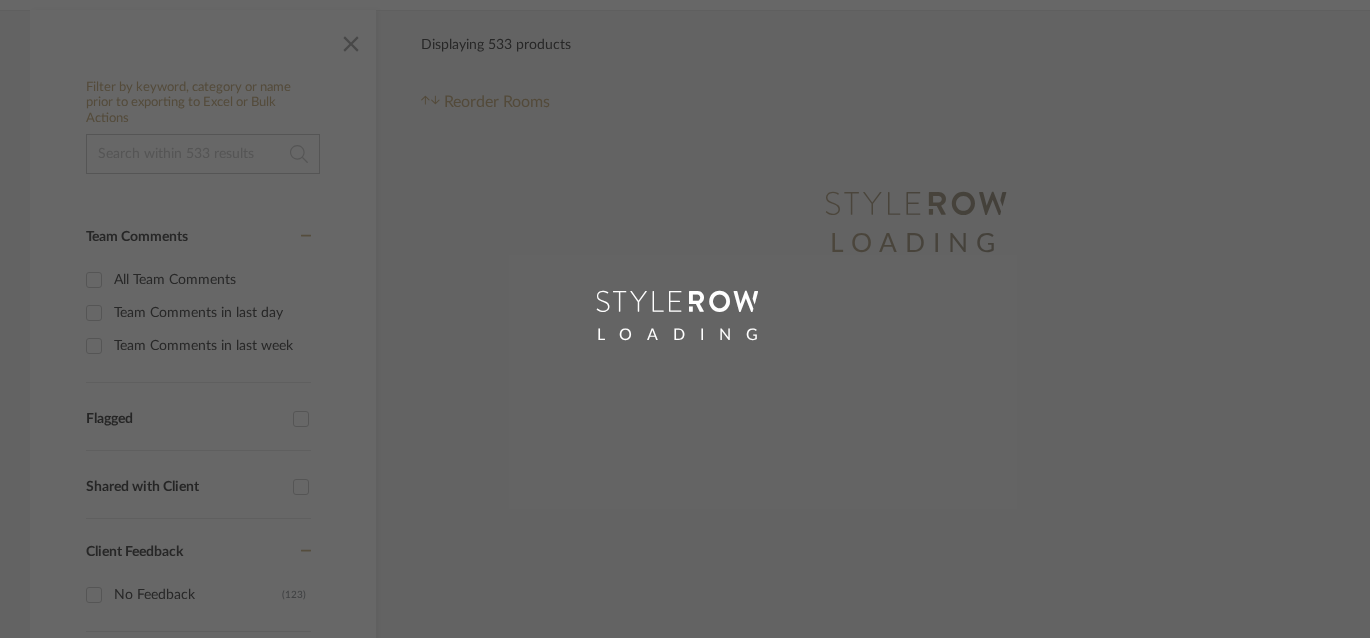 scroll, scrollTop: 45, scrollLeft: 0, axis: vertical 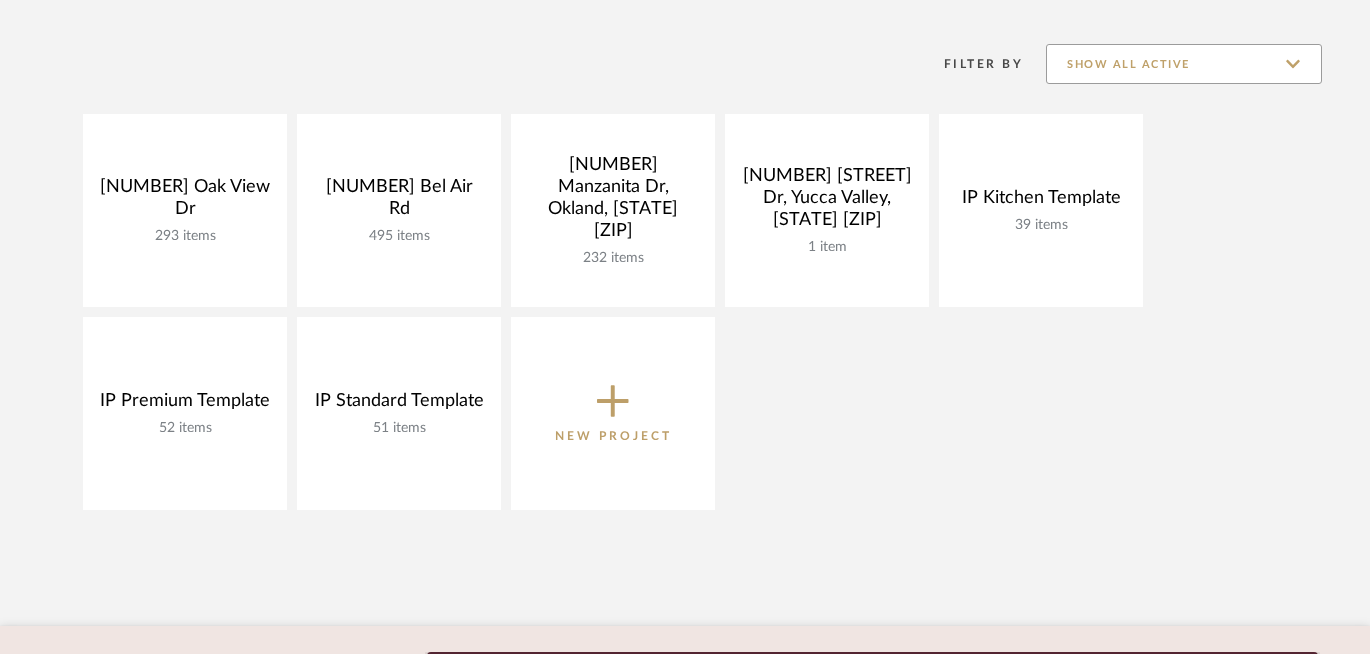 click on "Show All Active" at bounding box center (1184, 64) 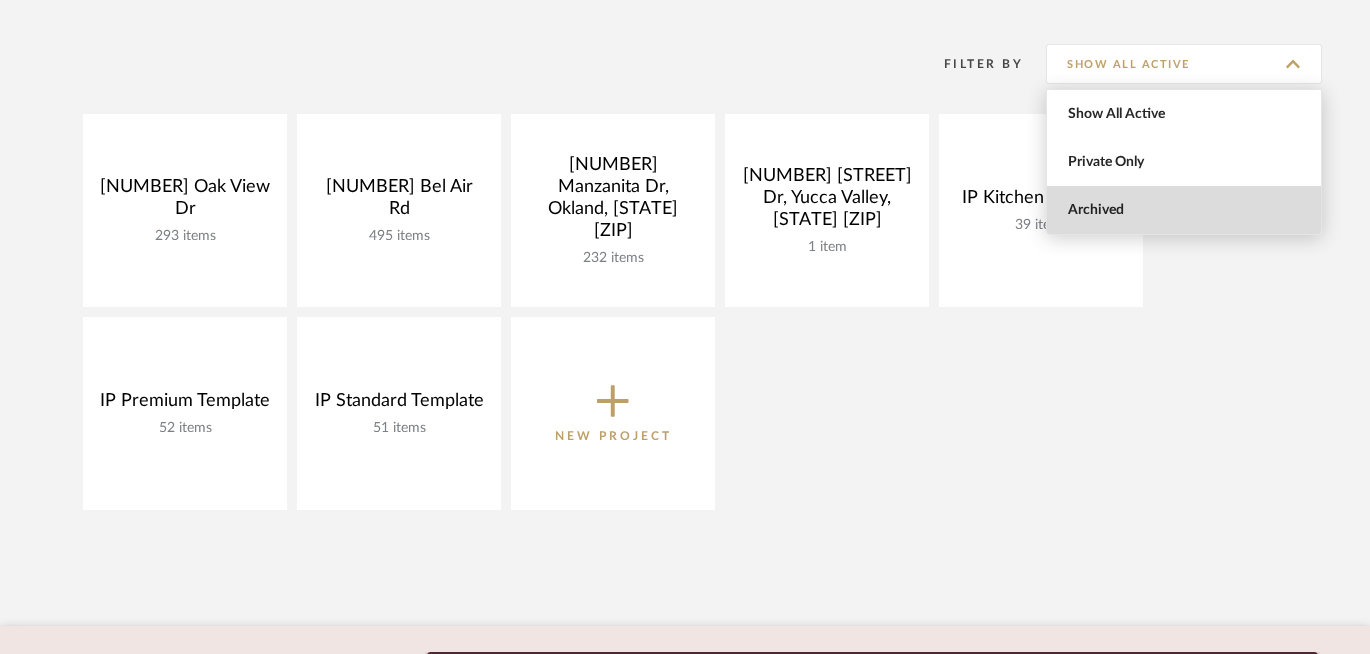 click on "Archived" at bounding box center [1186, 210] 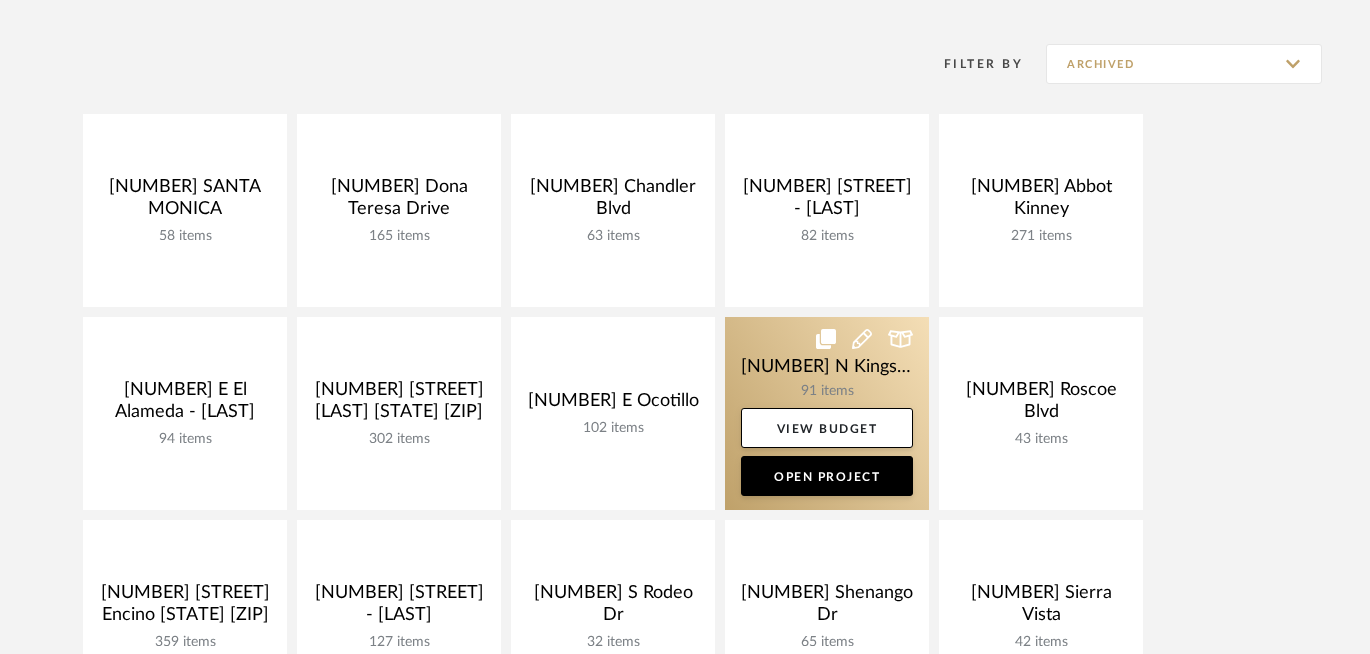 click at bounding box center [258, 136] 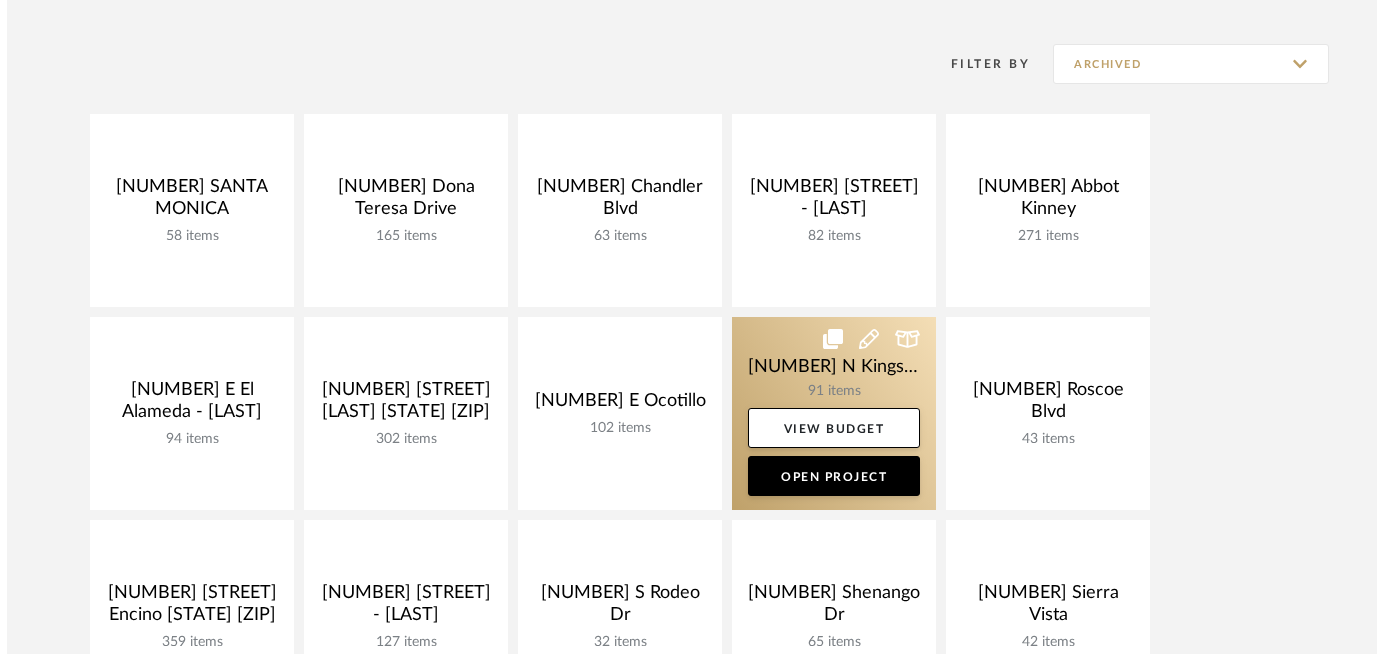 scroll, scrollTop: 0, scrollLeft: 0, axis: both 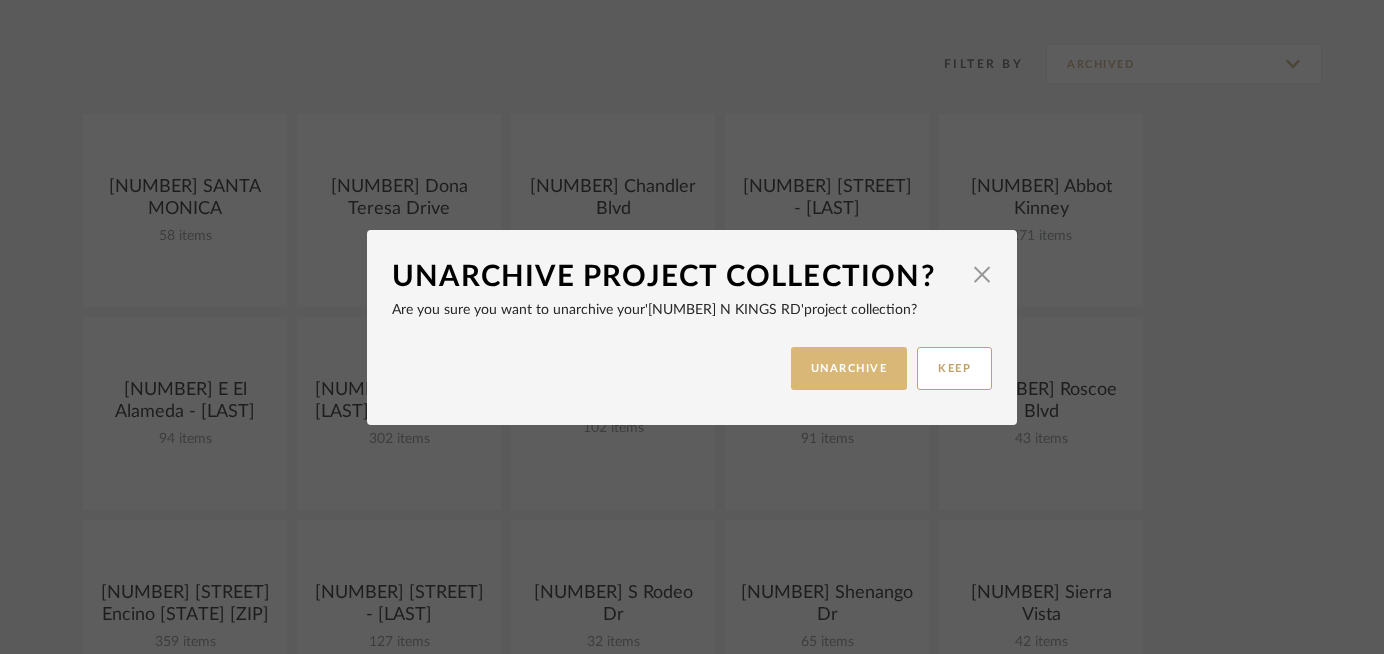 click on "UNARCHIVE" at bounding box center [849, 368] 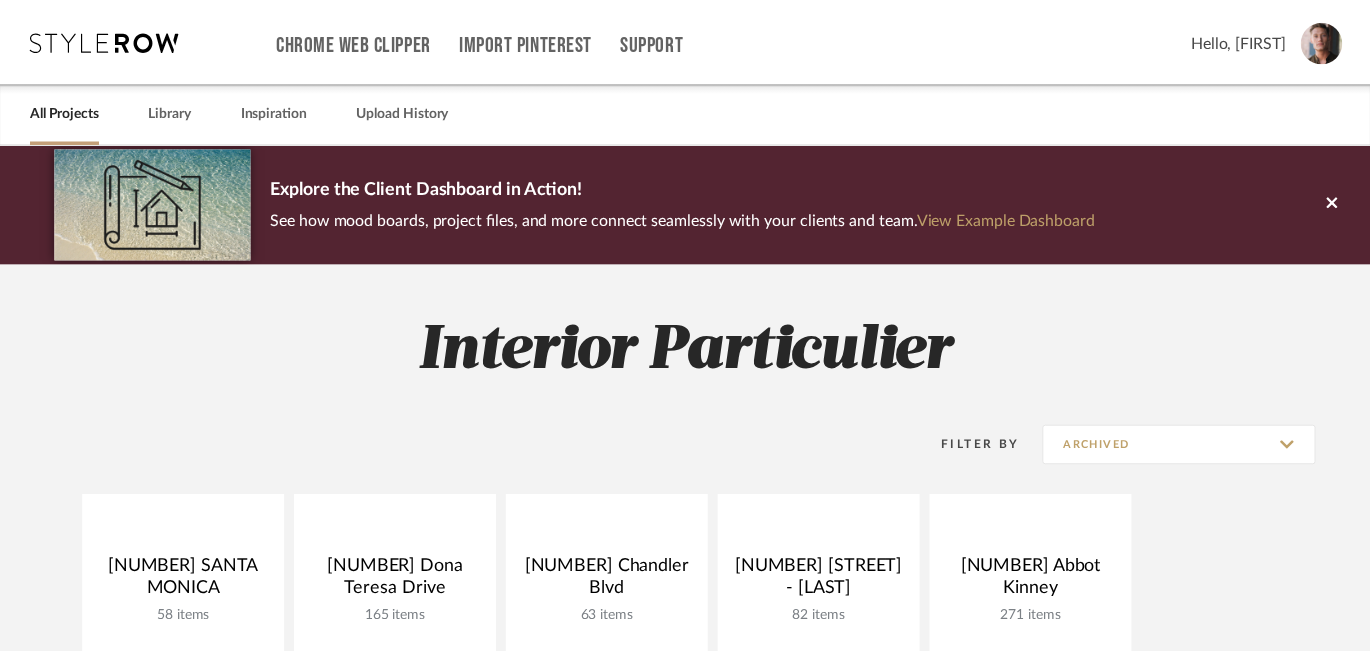 scroll, scrollTop: 382, scrollLeft: 0, axis: vertical 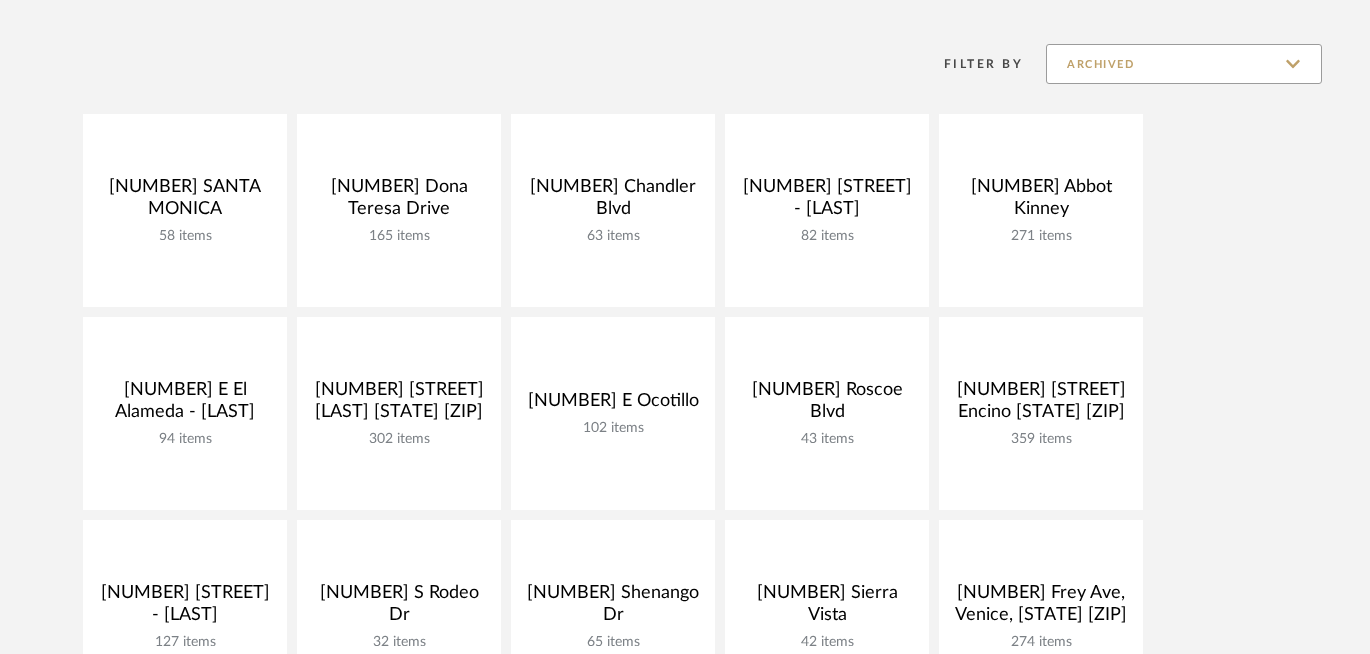 click on "Archived" at bounding box center (1184, 64) 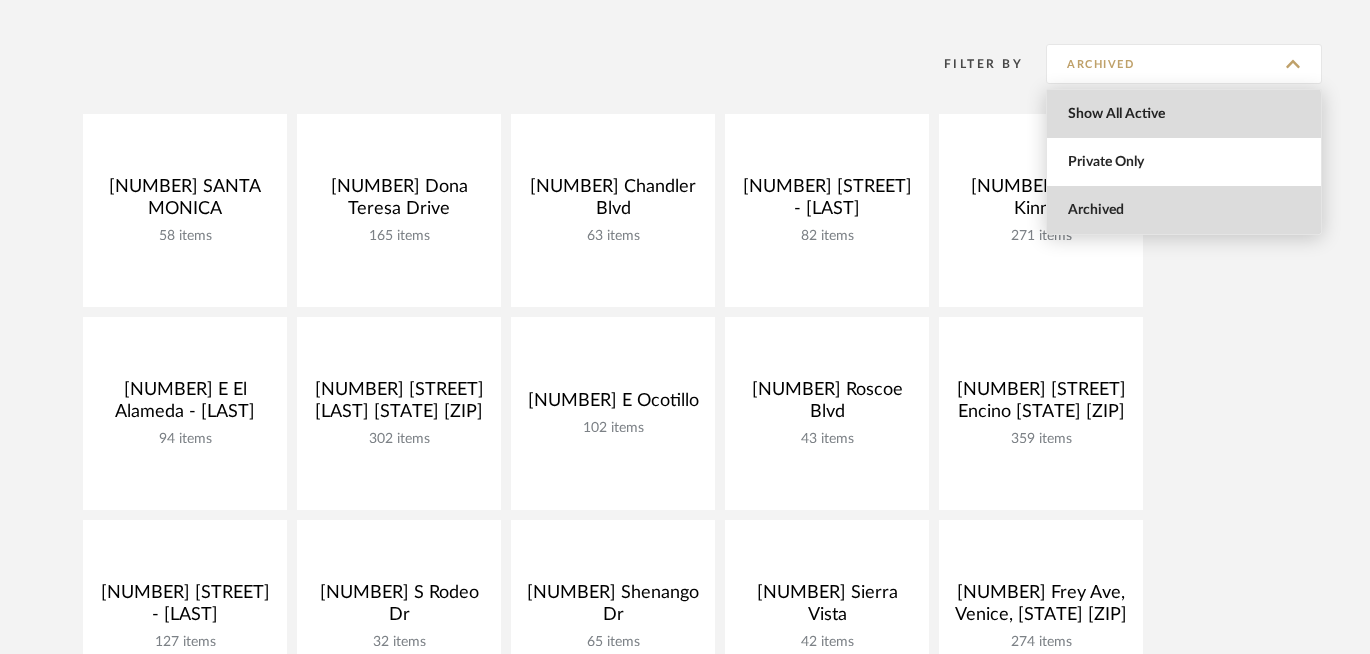 click on "Show All Active" at bounding box center (1186, 114) 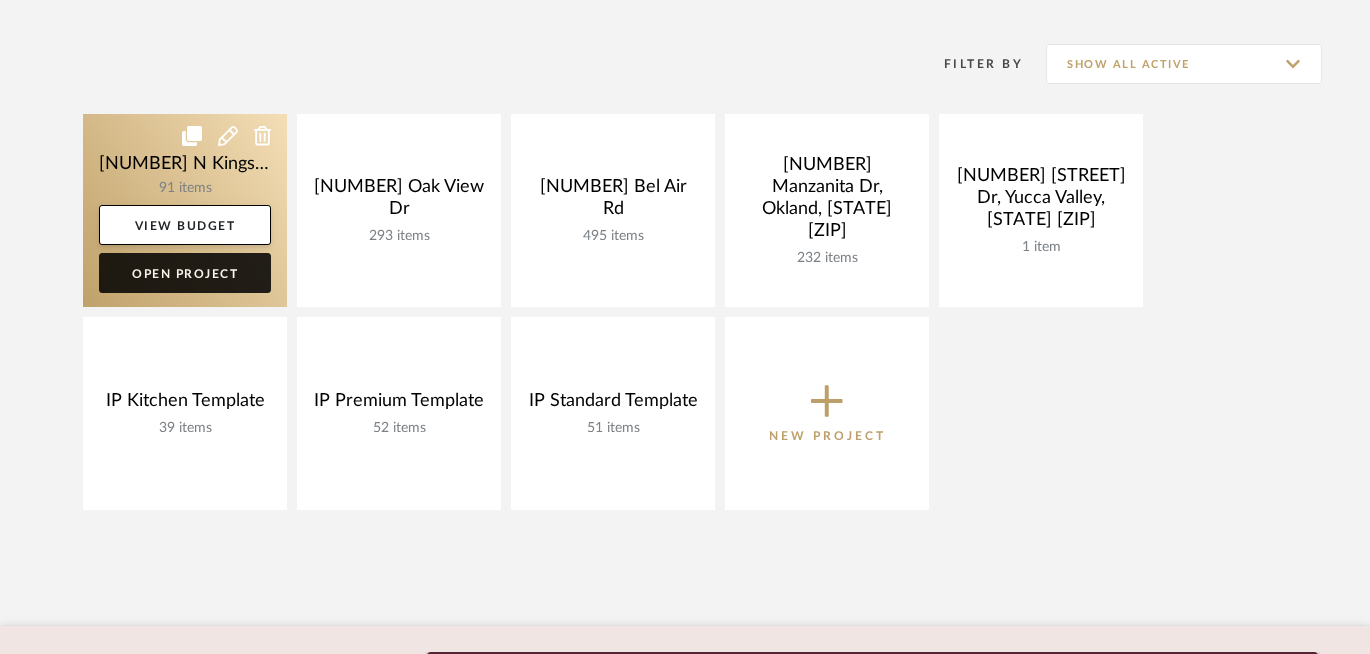 click on "Open Project" at bounding box center [185, 273] 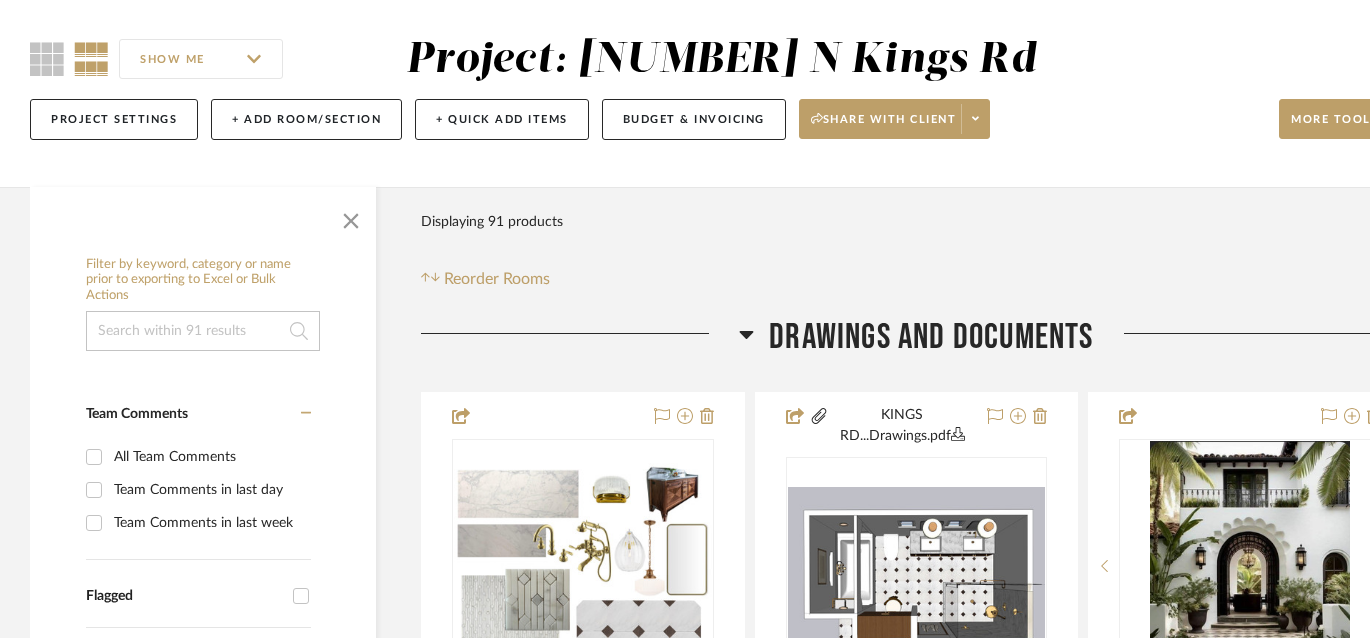scroll, scrollTop: 0, scrollLeft: 0, axis: both 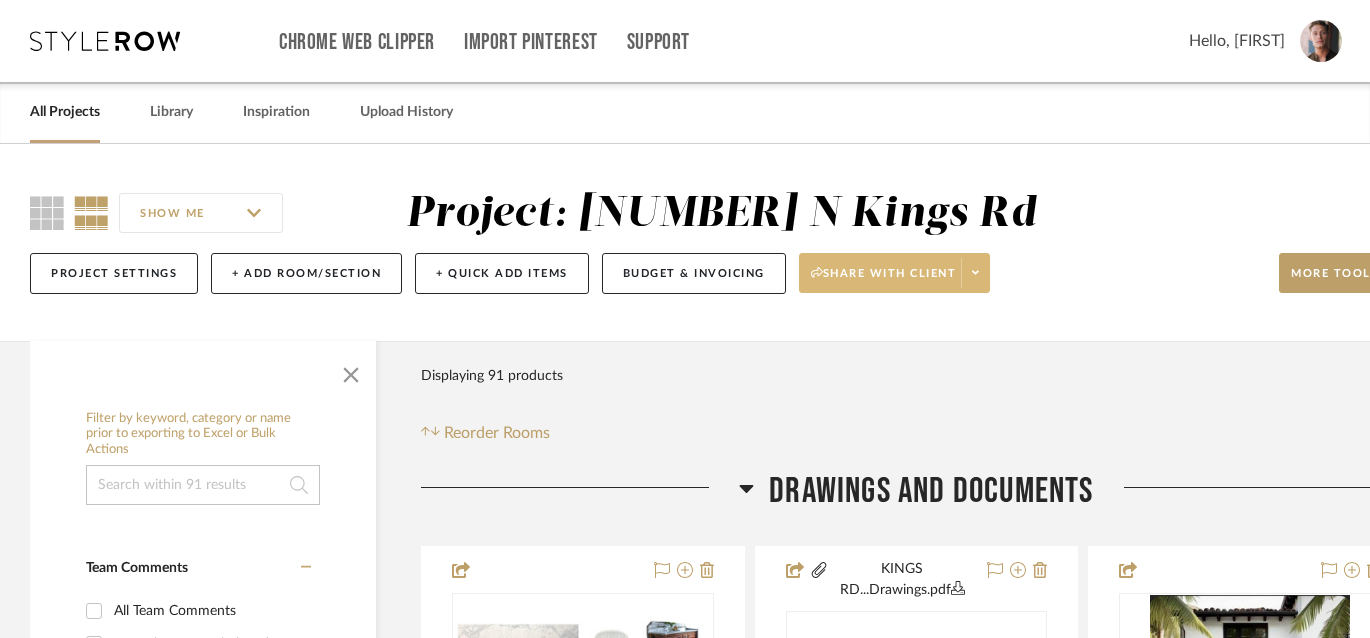 click at bounding box center [975, 273] 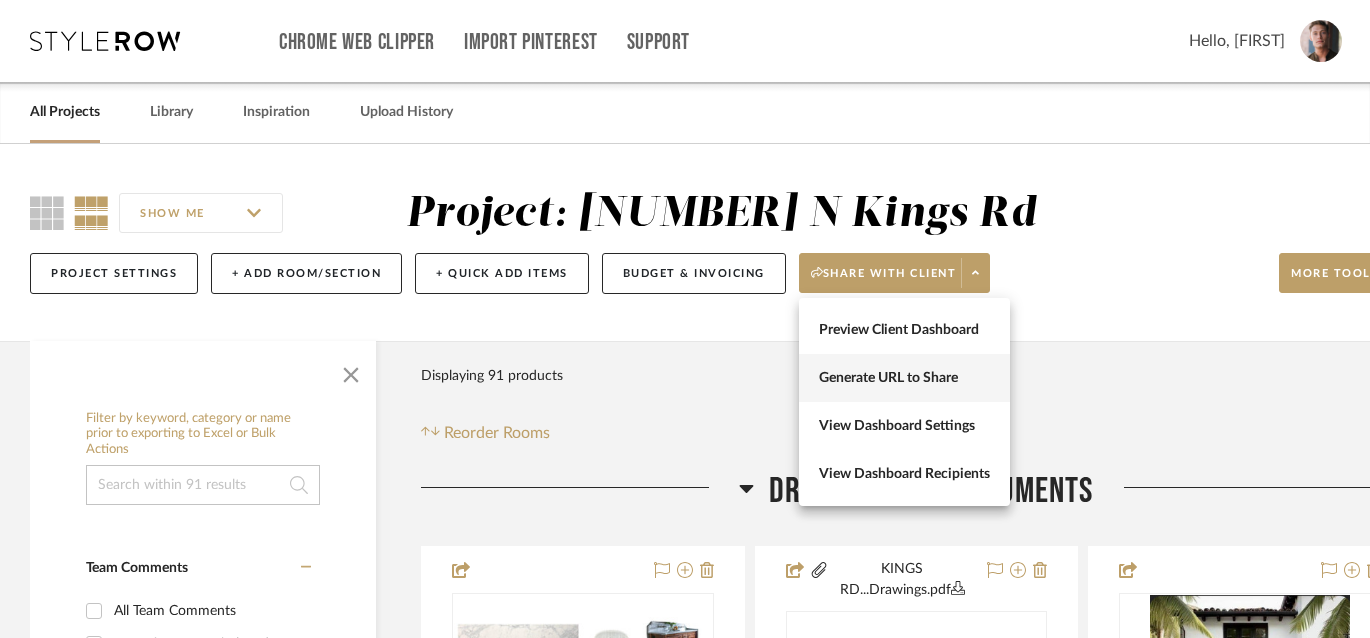 click on "Generate URL to Share" at bounding box center [904, 378] 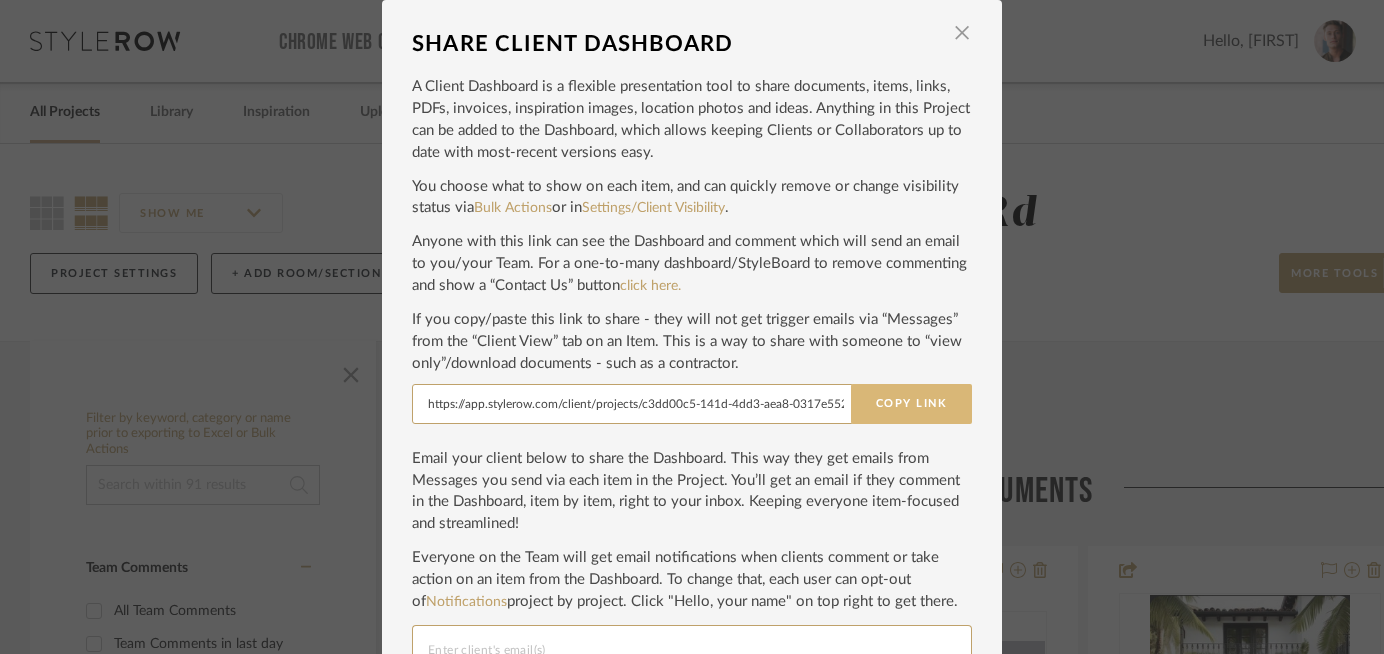 click on "Copy Link" at bounding box center [911, 404] 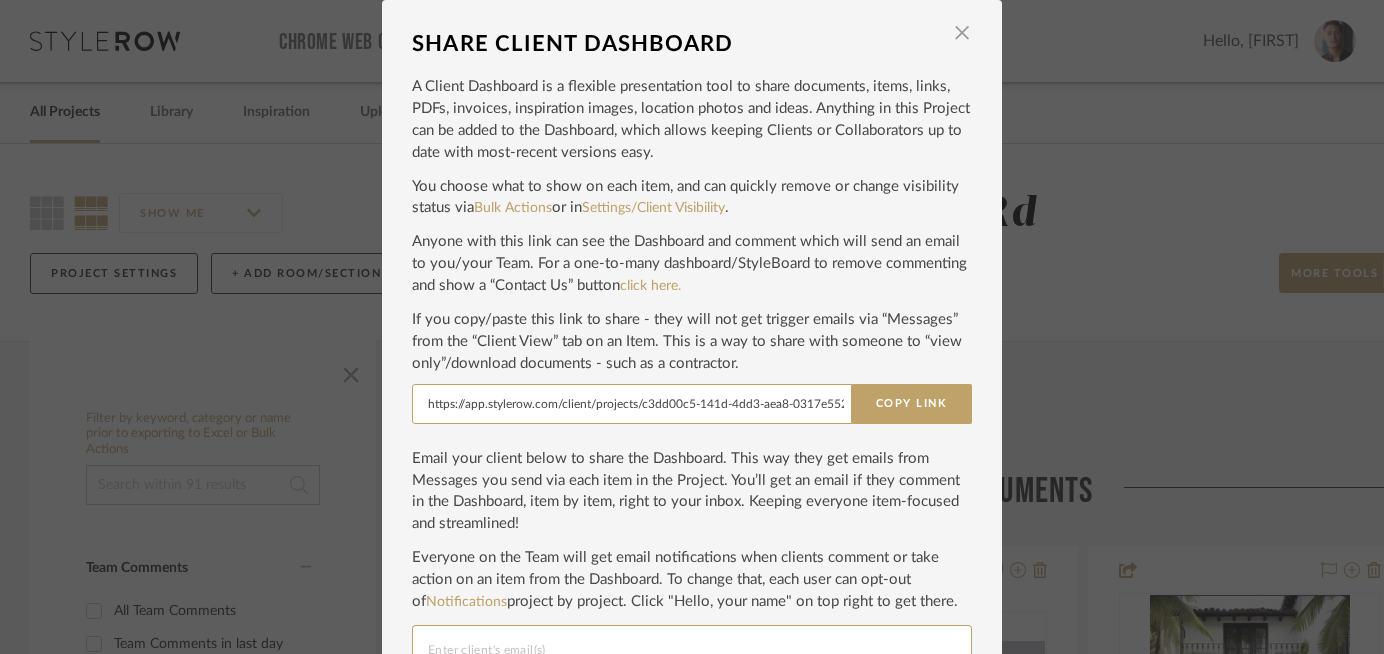 click on "SHARE CLIENT DASHBOARD ×  A Client Dashboard is a flexible presentation tool to share documents, items, links, PDFs, invoices, inspiration images, location photos and ideas. Anything in this Project can be added to the Dashboard, which allows keeping Clients or Collaborators up to date with most-recent versions easy.   You choose what to show on each item, and can quickly remove or change visibility status via  Bulk Actions  or in  Settings/Client Visibility .   Anyone with this link can see the Dashboard and comment which will send an email to you/your Team. For a one-to-many dashboard/StyleBoard to remove commenting and show a “Contact Us” button  click here.  If you copy/paste this link to share - they will not get trigger emails via “Messages” from the “Client View” tab on an Item. This is a way to share with someone to “view only”/download documents - such as a contractor.  https://app.stylerow.com/client/projects/c3dd00c5-141d-4dd3-aea8-0317e5523387  Copy Link  Notifications Close" at bounding box center (692, 327) 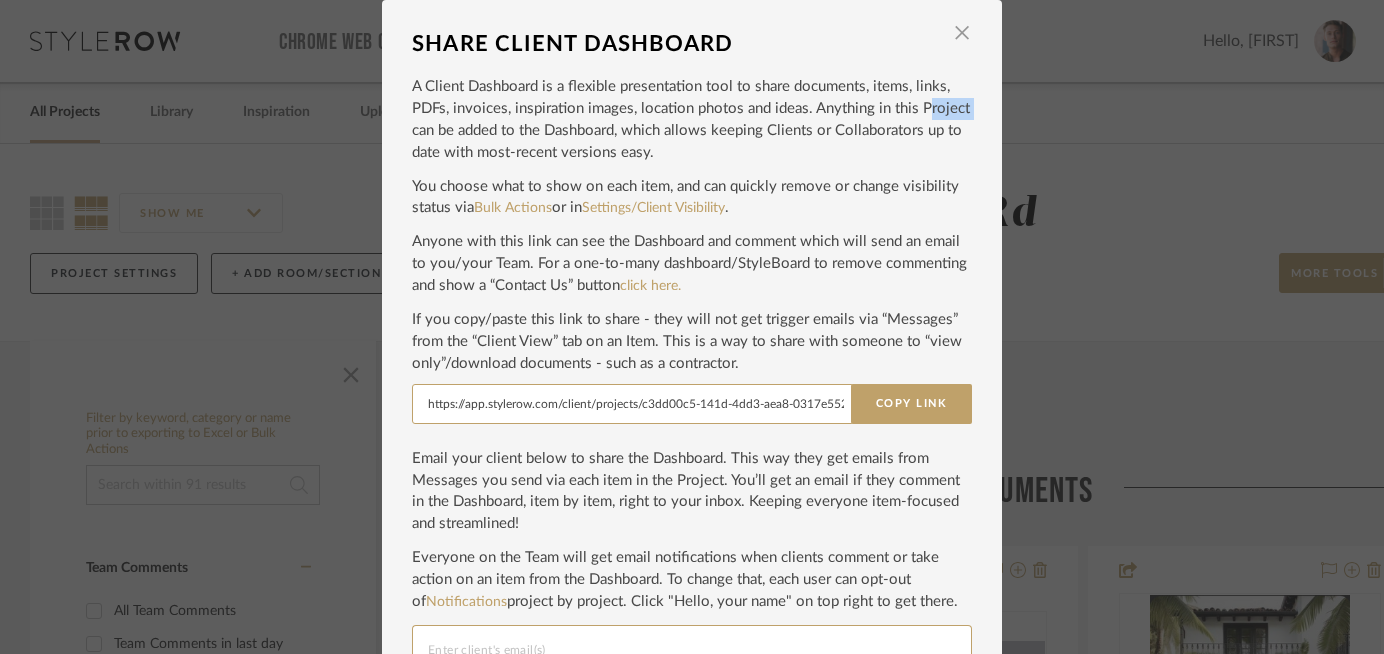 click on "SHARE CLIENT DASHBOARD ×  A Client Dashboard is a flexible presentation tool to share documents, items, links, PDFs, invoices, inspiration images, location photos and ideas. Anything in this Project can be added to the Dashboard, which allows keeping Clients or Collaborators up to date with most-recent versions easy.   You choose what to show on each item, and can quickly remove or change visibility status via  Bulk Actions  or in  Settings/Client Visibility .   Anyone with this link can see the Dashboard and comment which will send an email to you/your Team. For a one-to-many dashboard/StyleBoard to remove commenting and show a “Contact Us” button  click here.  If you copy/paste this link to share - they will not get trigger emails via “Messages” from the “Client View” tab on an Item. This is a way to share with someone to “view only”/download documents - such as a contractor.  https://app.stylerow.com/client/projects/c3dd00c5-141d-4dd3-aea8-0317e5523387  Copy Link  Notifications Close" at bounding box center [692, 327] 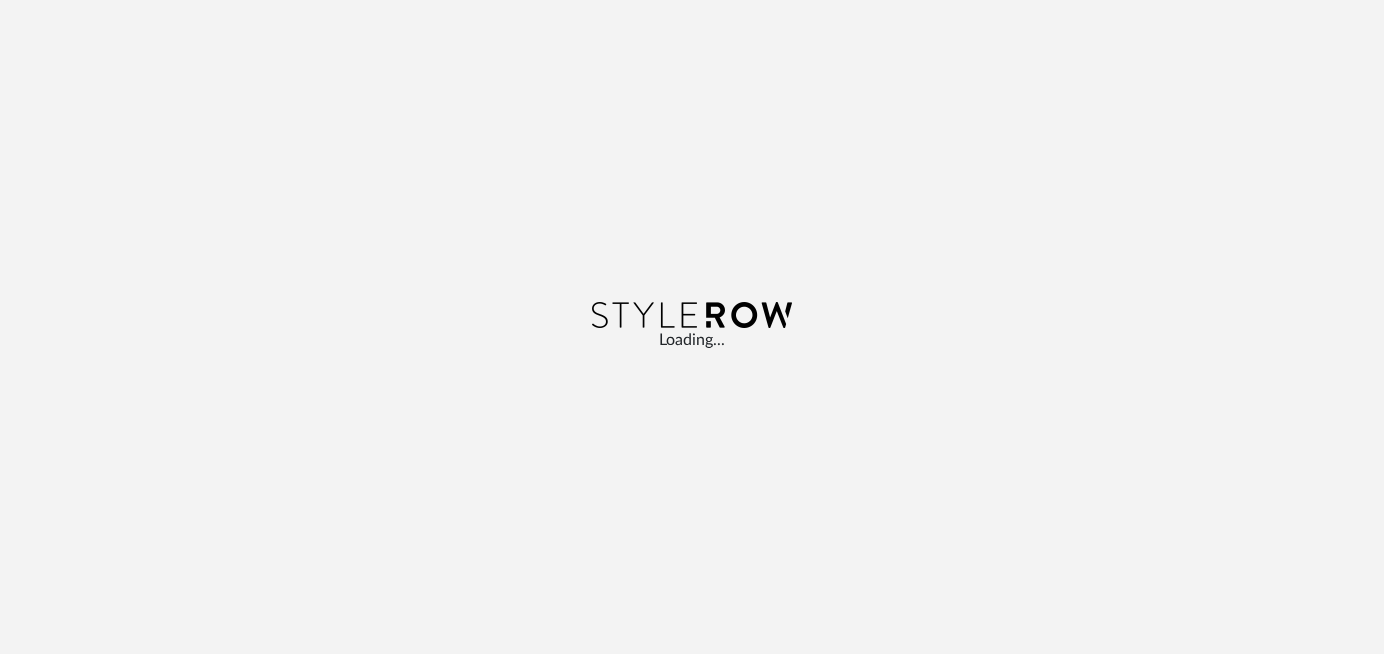 scroll, scrollTop: 0, scrollLeft: 0, axis: both 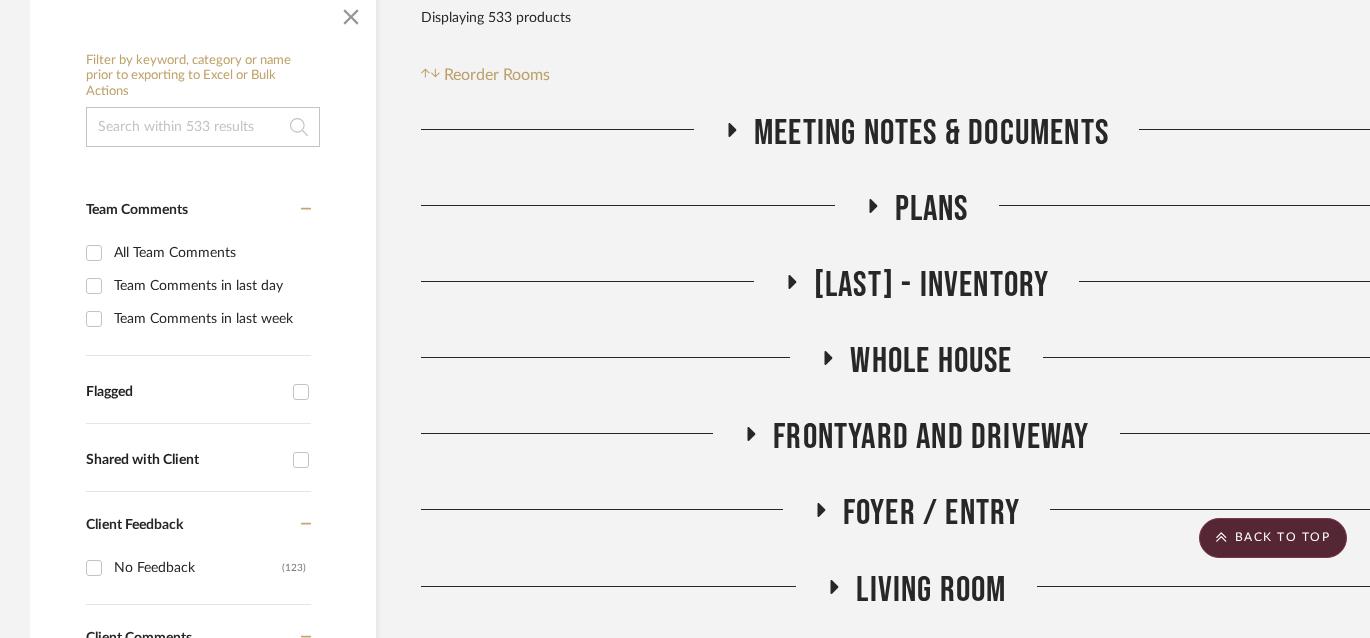 click on "Plans" at bounding box center [931, 133] 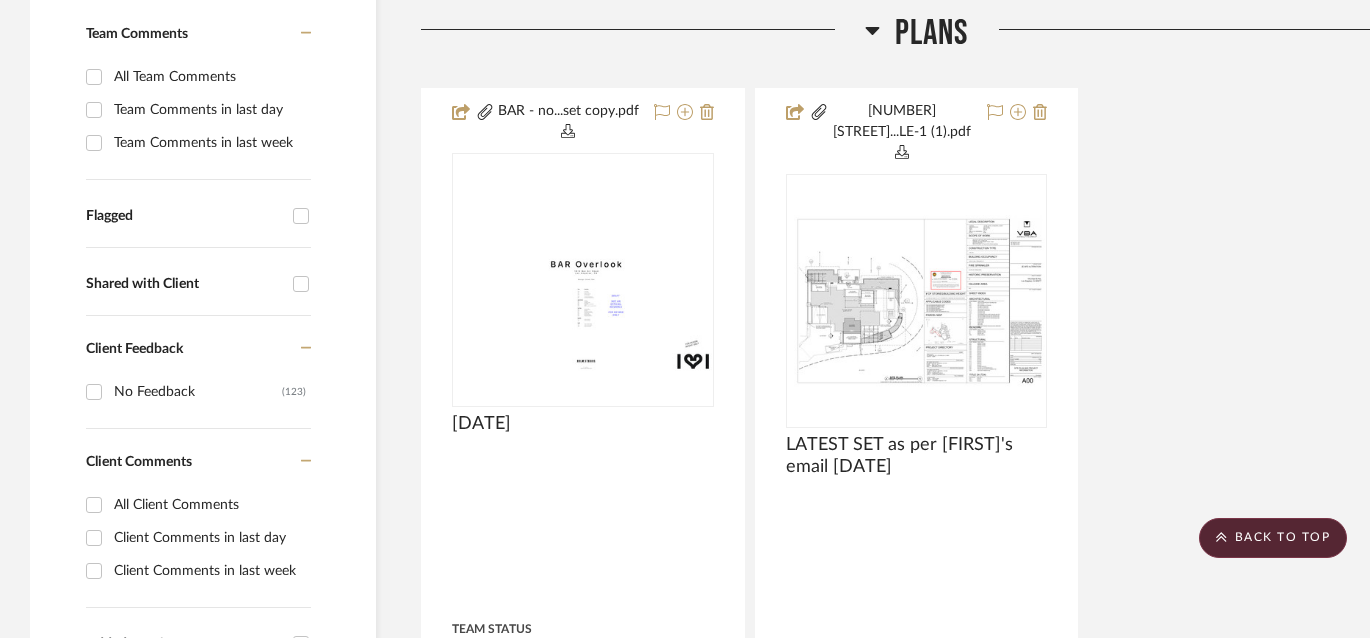 scroll, scrollTop: 556, scrollLeft: 0, axis: vertical 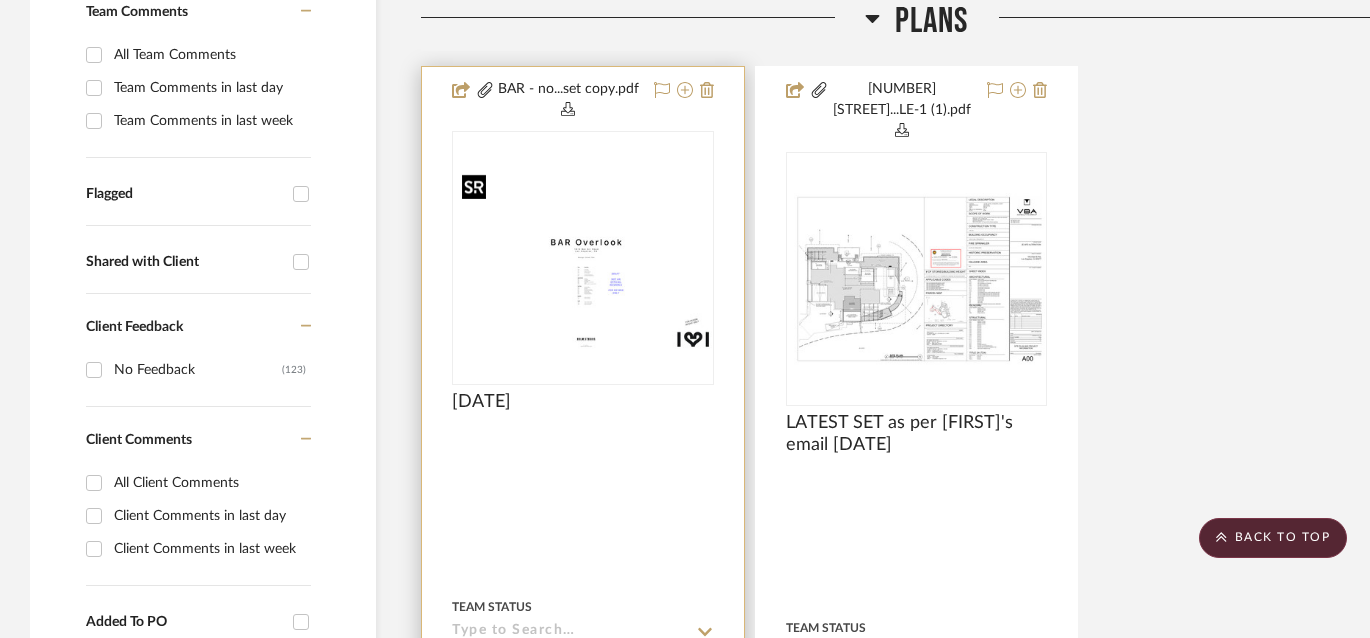 click at bounding box center [583, 258] 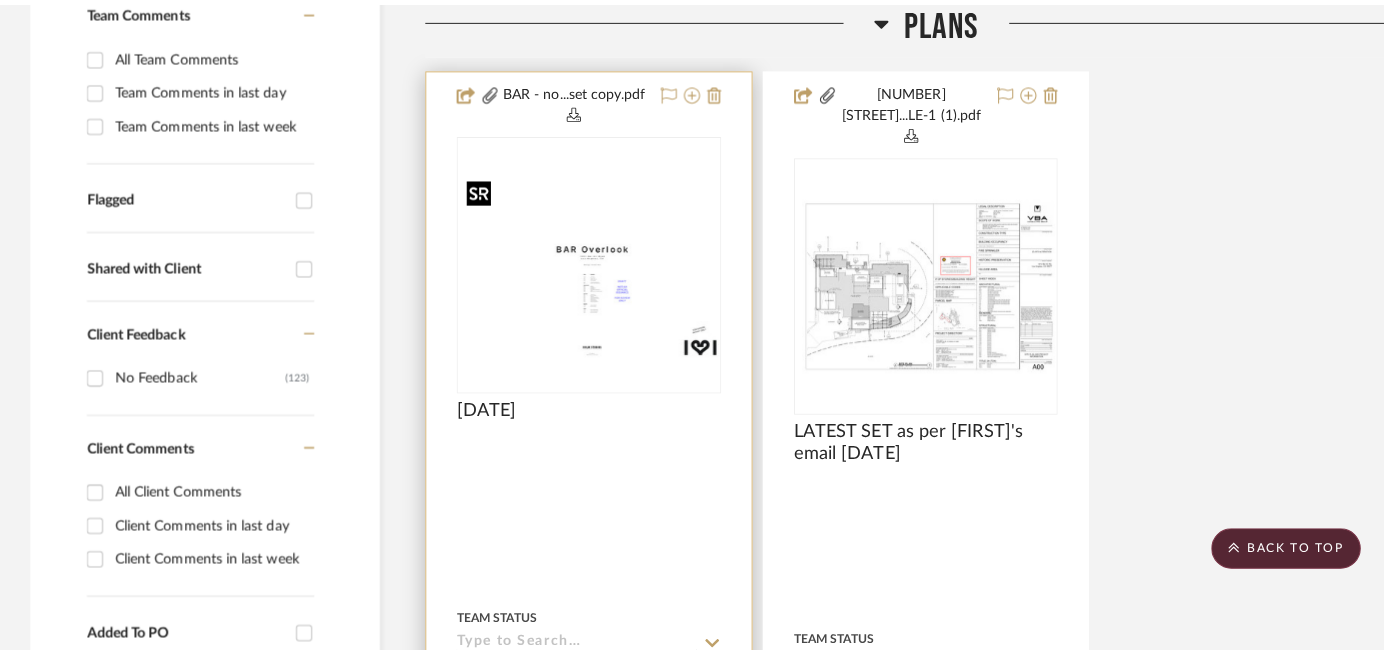 scroll, scrollTop: 0, scrollLeft: 0, axis: both 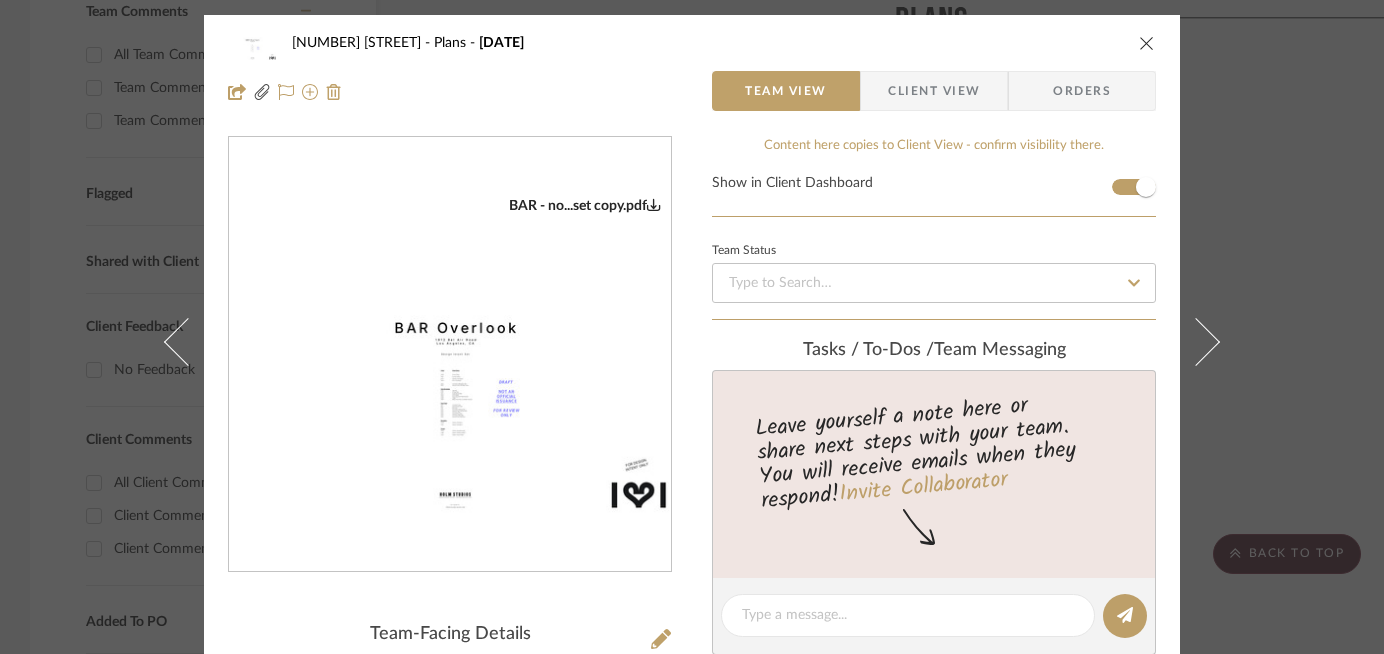 click at bounding box center [450, 354] 